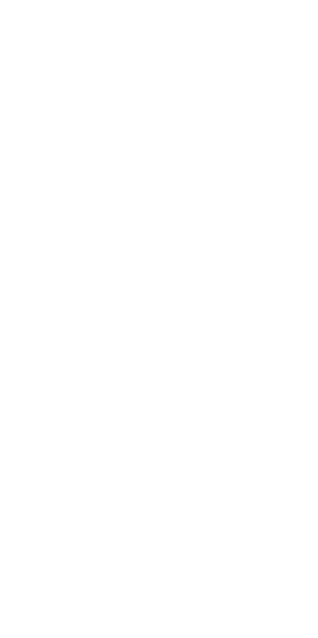 scroll, scrollTop: 0, scrollLeft: 0, axis: both 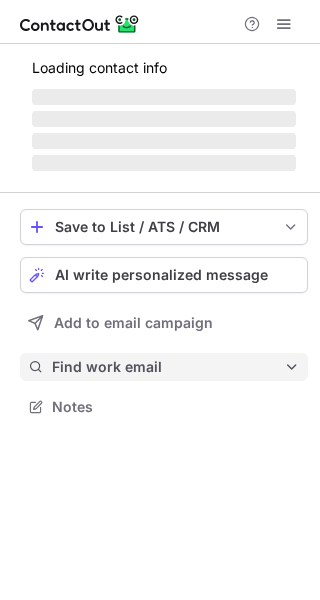 click on "Find work email" at bounding box center (168, 367) 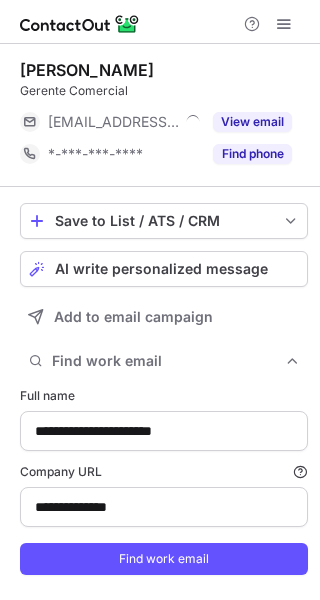 scroll, scrollTop: 599, scrollLeft: 306, axis: both 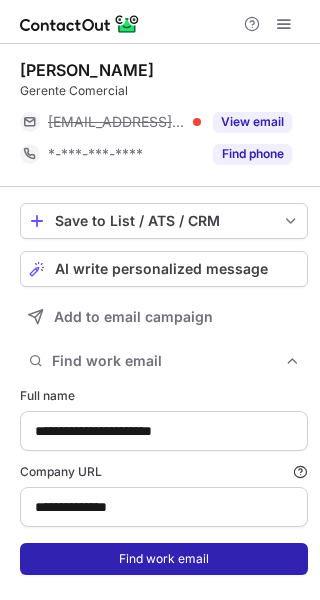 click on "Find work email" at bounding box center [164, 559] 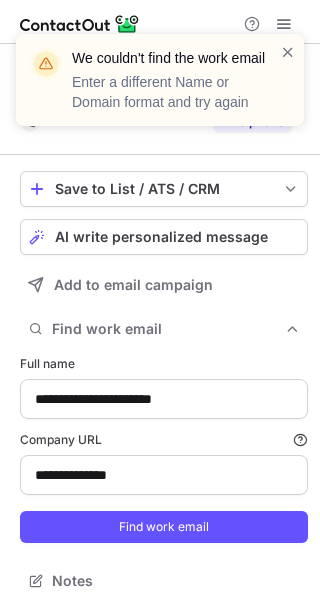 scroll, scrollTop: 567, scrollLeft: 306, axis: both 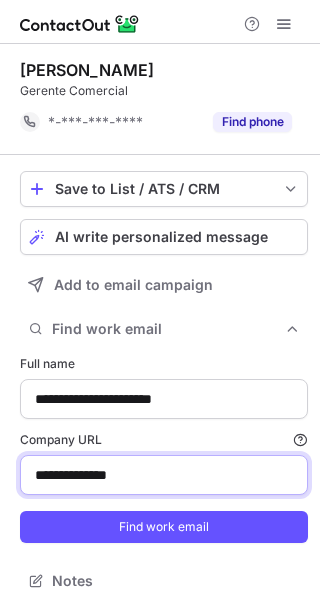 drag, startPoint x: 170, startPoint y: 479, endPoint x: -59, endPoint y: 503, distance: 230.25421 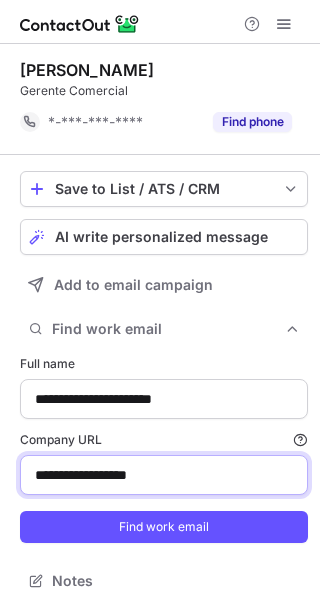 drag, startPoint x: 83, startPoint y: 473, endPoint x: -114, endPoint y: 474, distance: 197.00253 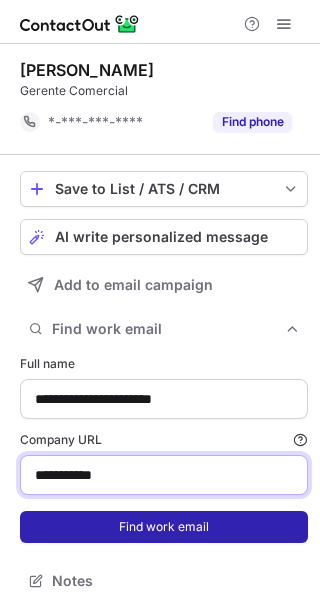 type on "**********" 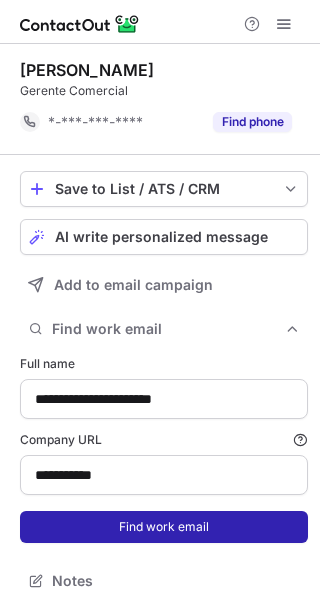 click on "Find work email" at bounding box center [164, 527] 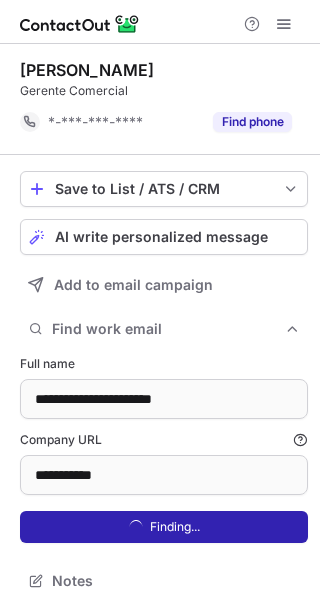 scroll, scrollTop: 10, scrollLeft: 10, axis: both 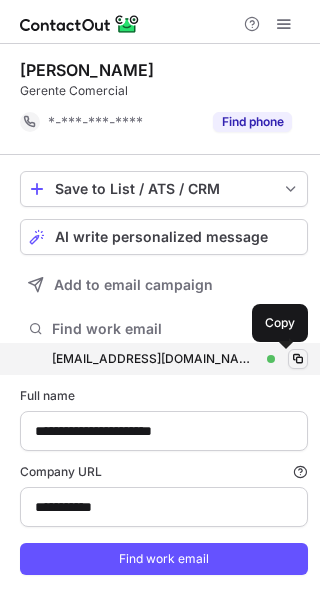 click at bounding box center [298, 359] 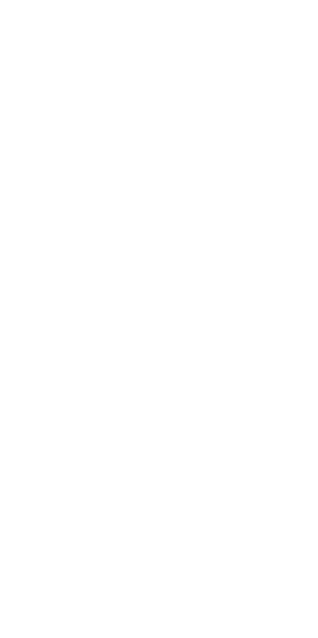 scroll, scrollTop: 0, scrollLeft: 0, axis: both 